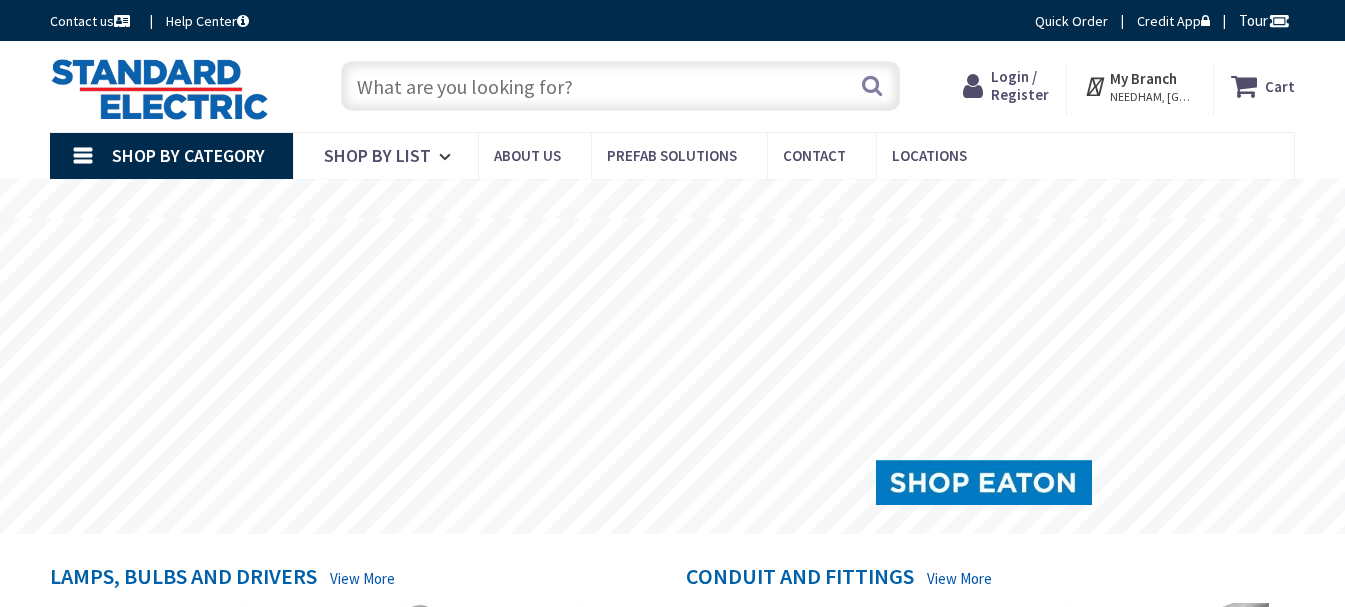 scroll, scrollTop: 0, scrollLeft: 0, axis: both 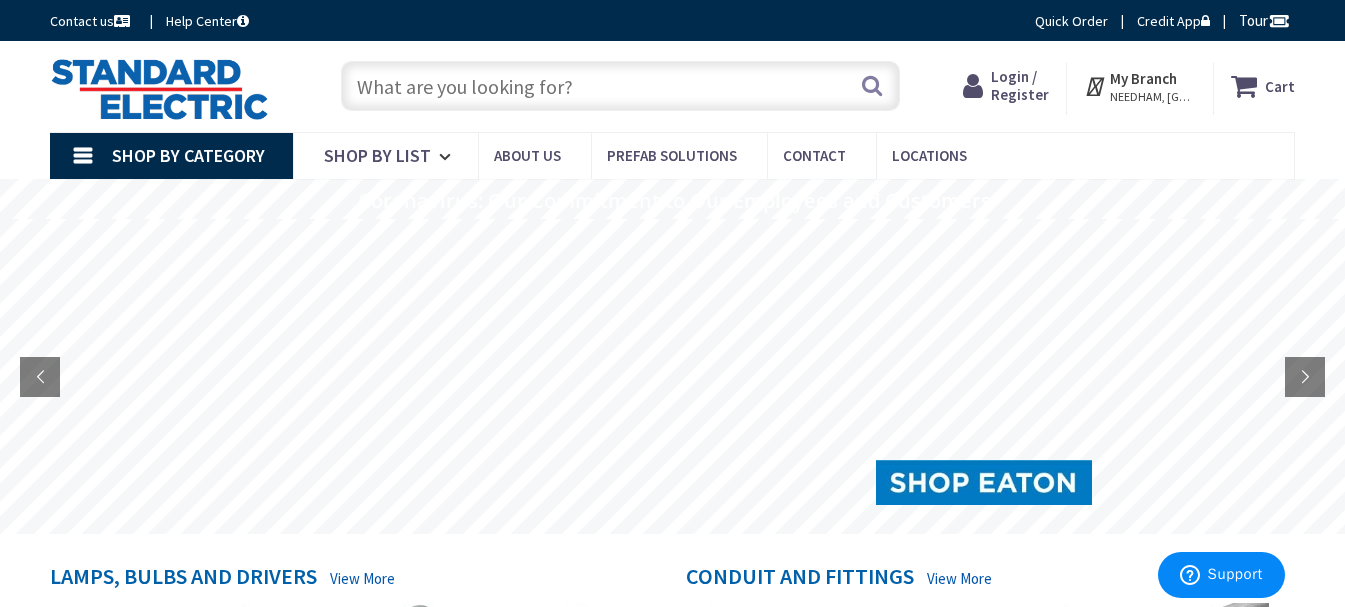 click on "Login / Register" at bounding box center (1020, 85) 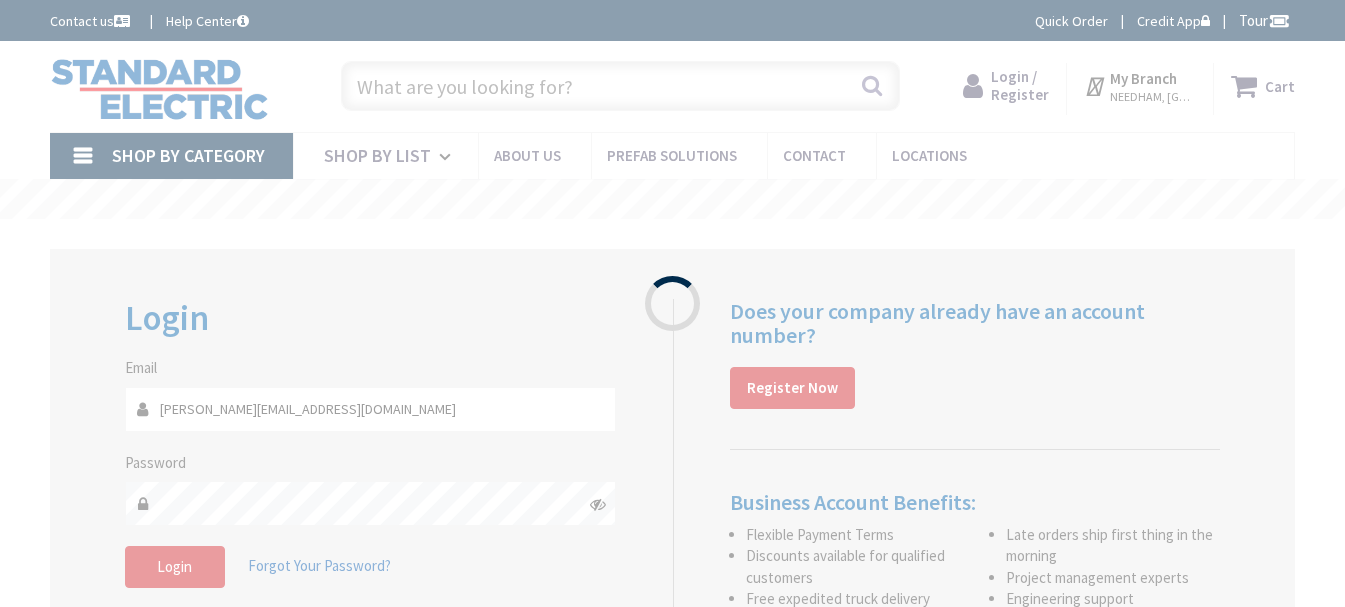 scroll, scrollTop: 0, scrollLeft: 0, axis: both 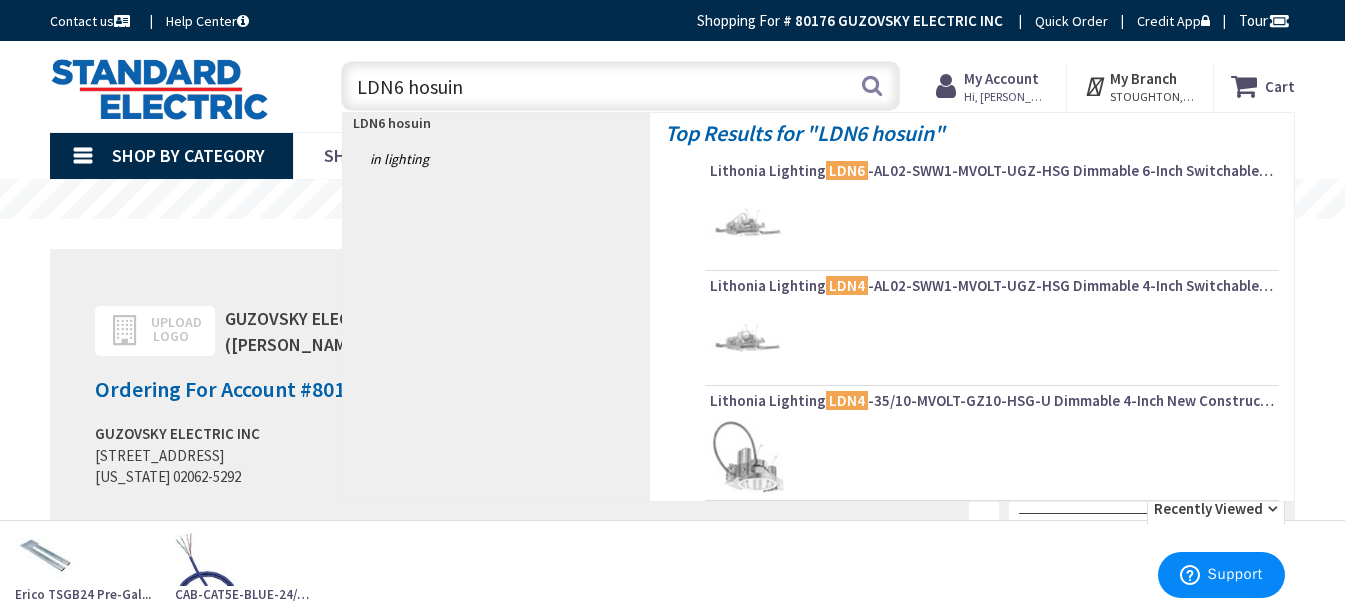 type on "LDN6 hosuing" 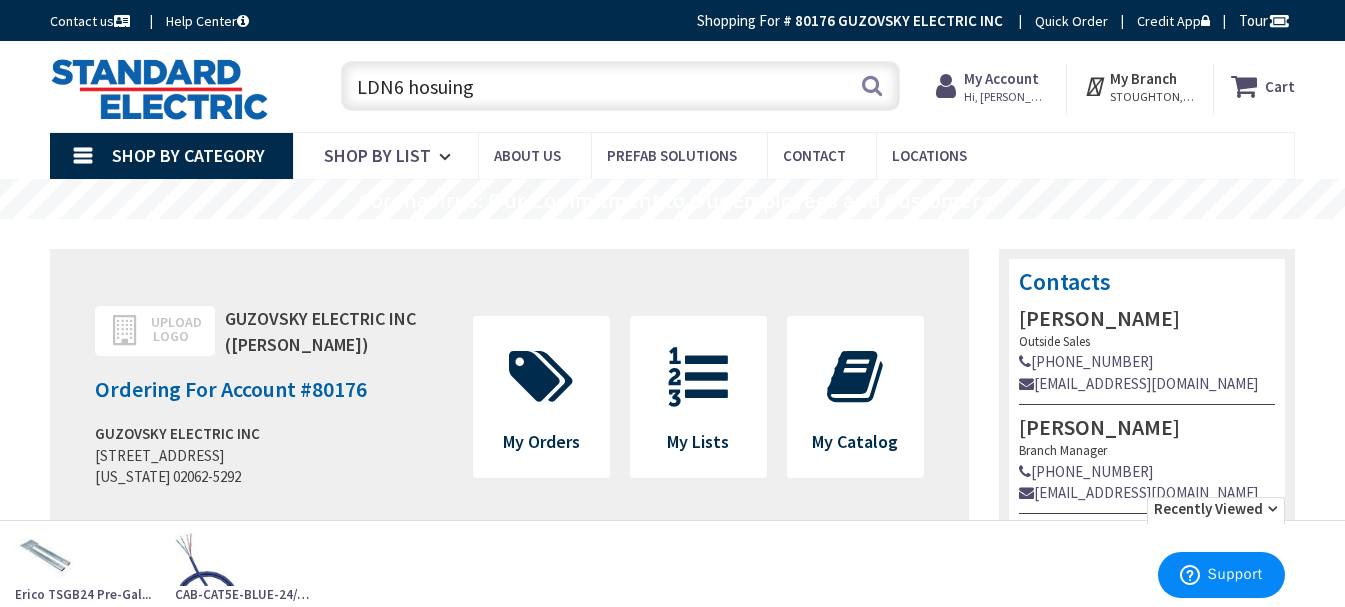 click on "LDN6 hosuing" at bounding box center [620, 86] 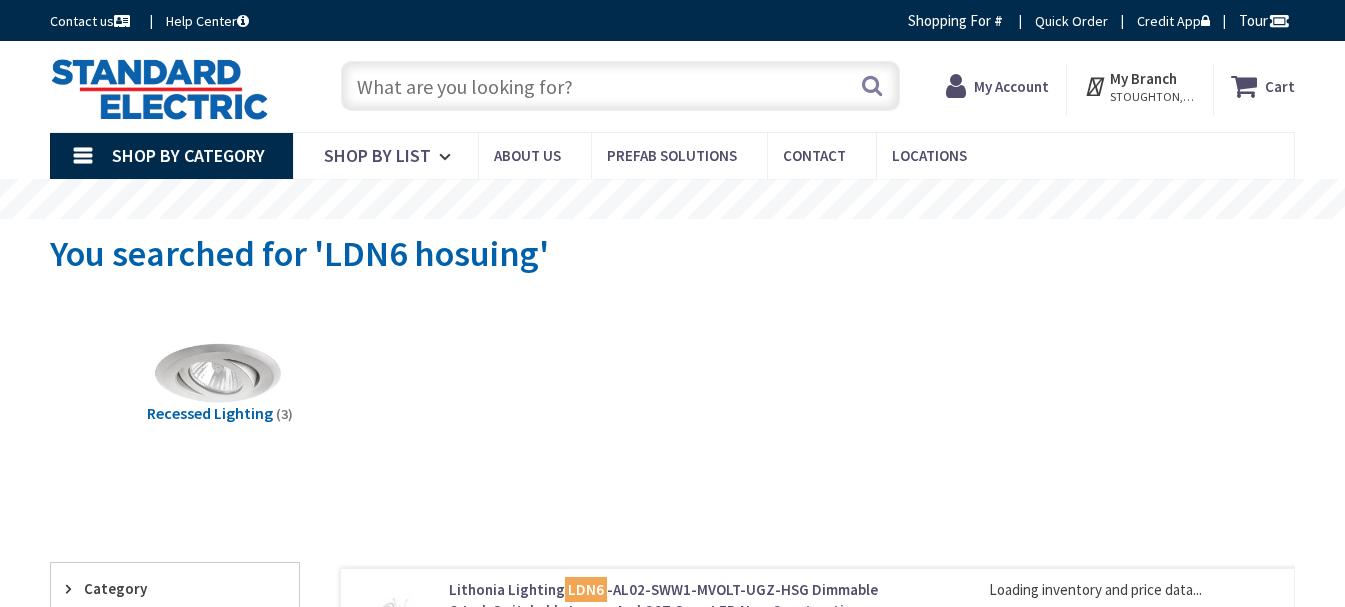 scroll, scrollTop: 0, scrollLeft: 0, axis: both 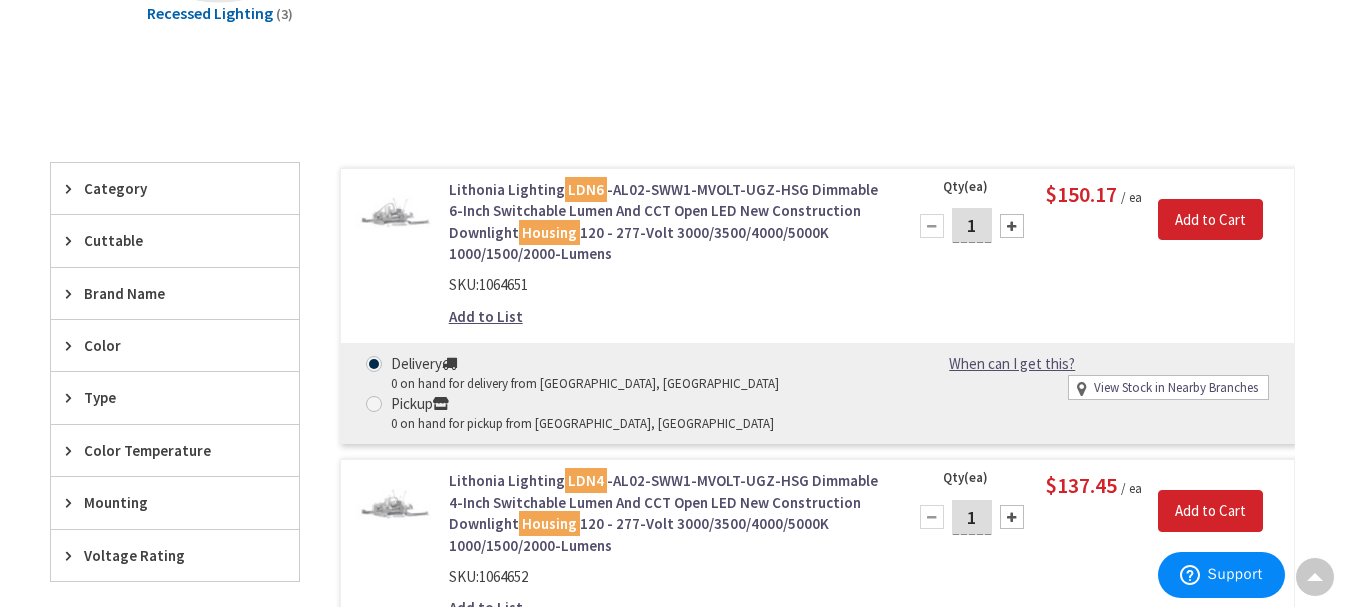 click on "View Stock in Nearby Branches" at bounding box center (1176, 388) 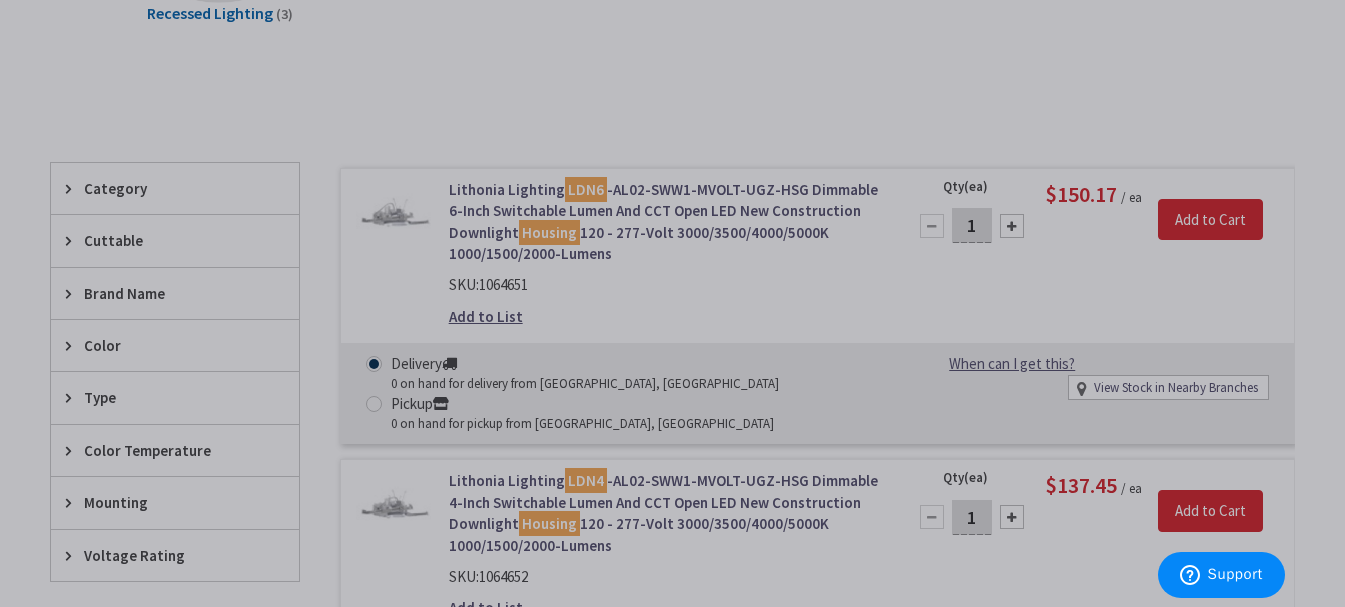 select on "data-availability" 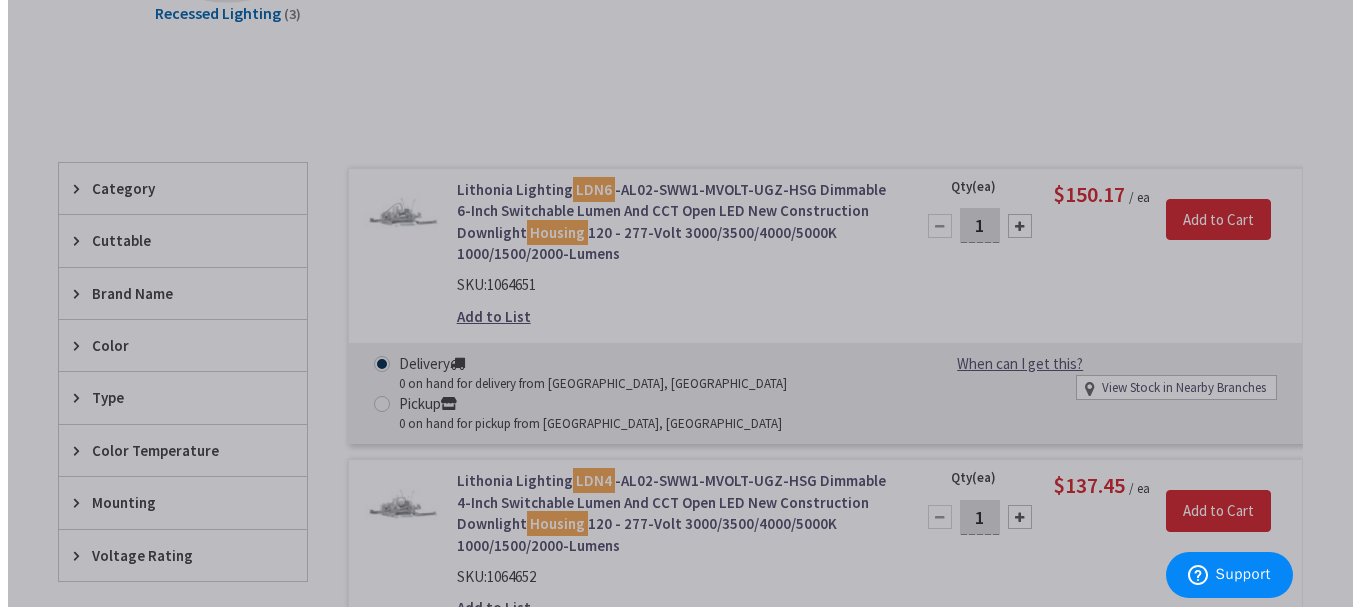 scroll, scrollTop: 401, scrollLeft: 0, axis: vertical 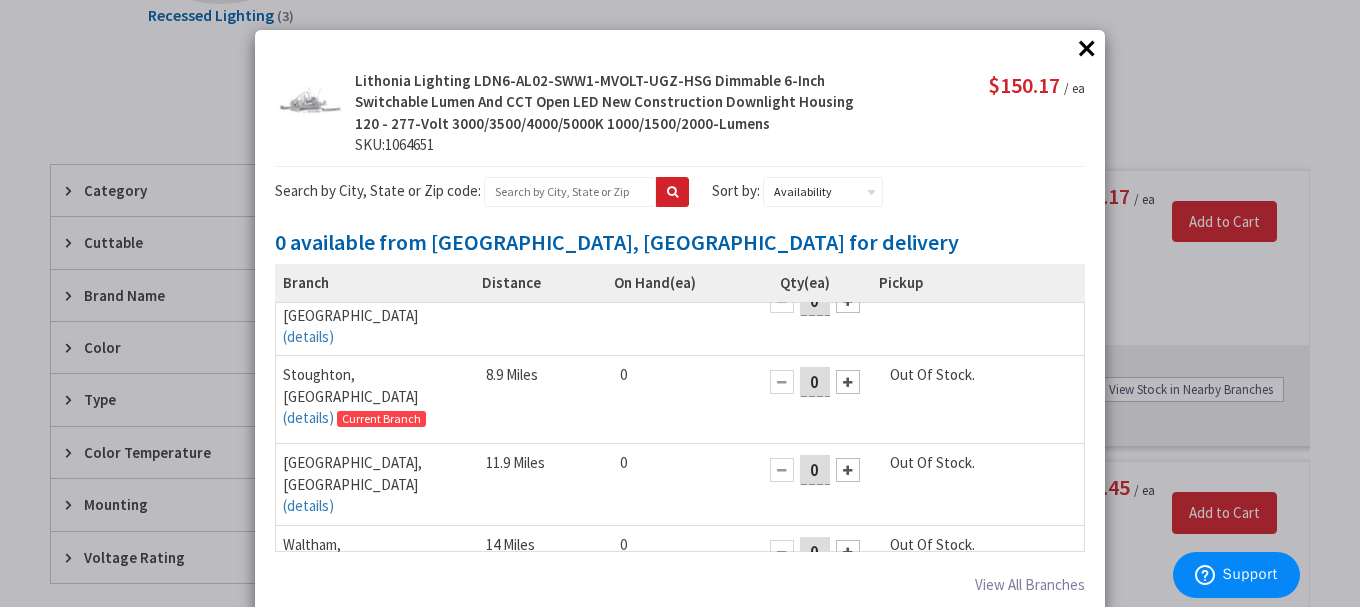 click on "×" at bounding box center [1087, 48] 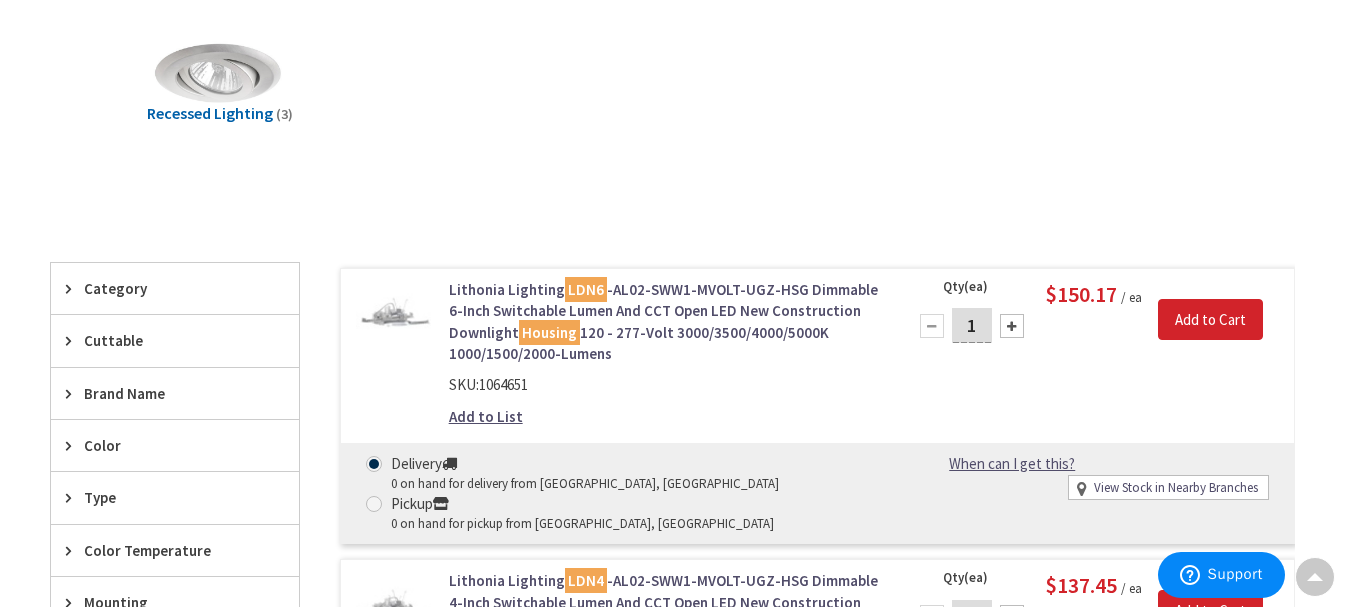 scroll, scrollTop: 0, scrollLeft: 0, axis: both 